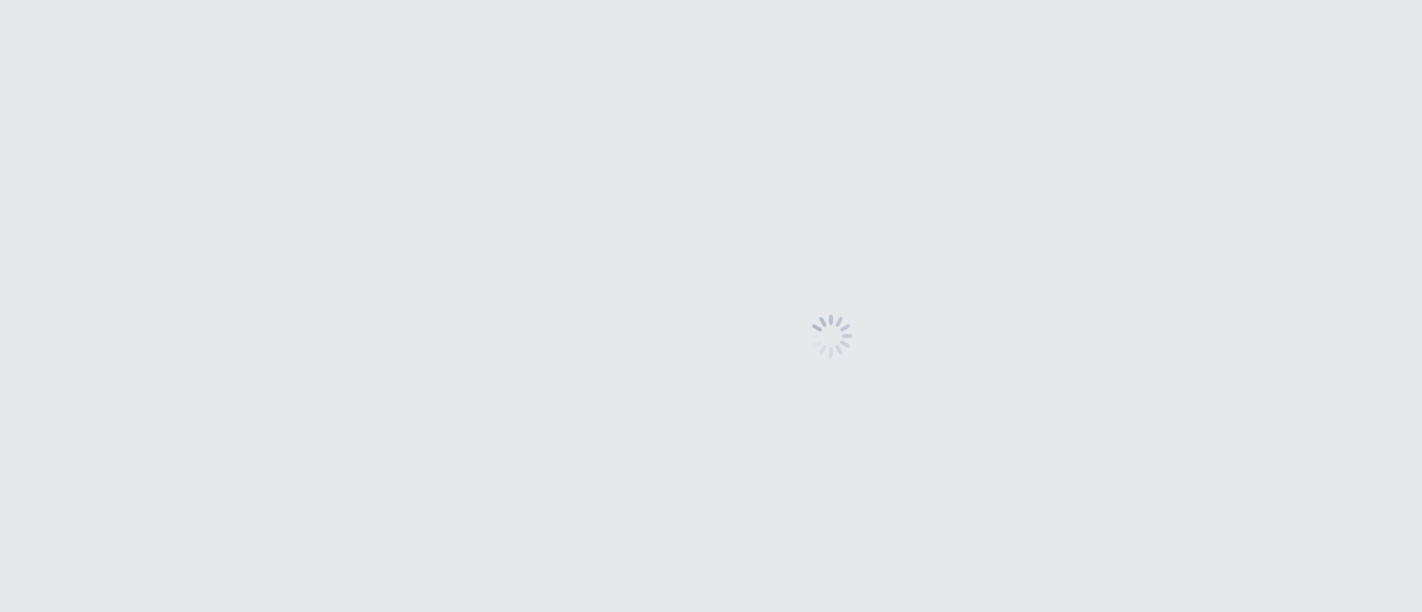 scroll, scrollTop: 0, scrollLeft: 0, axis: both 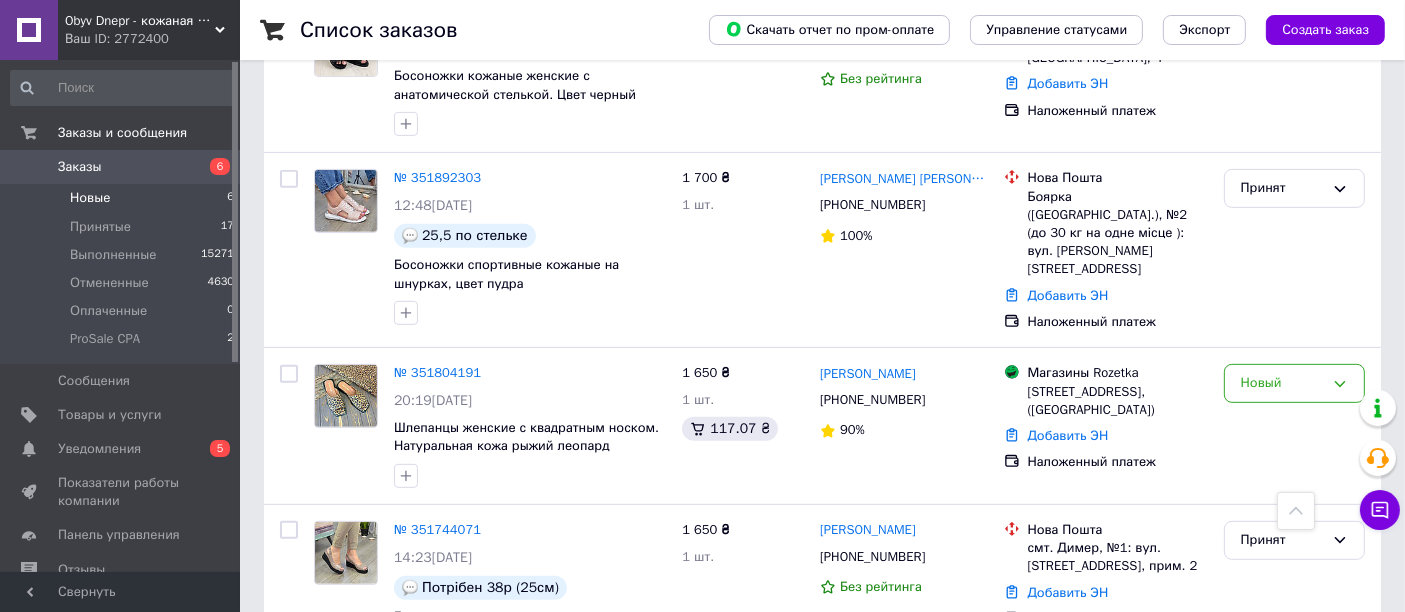 click on "Новые 6" at bounding box center (123, 198) 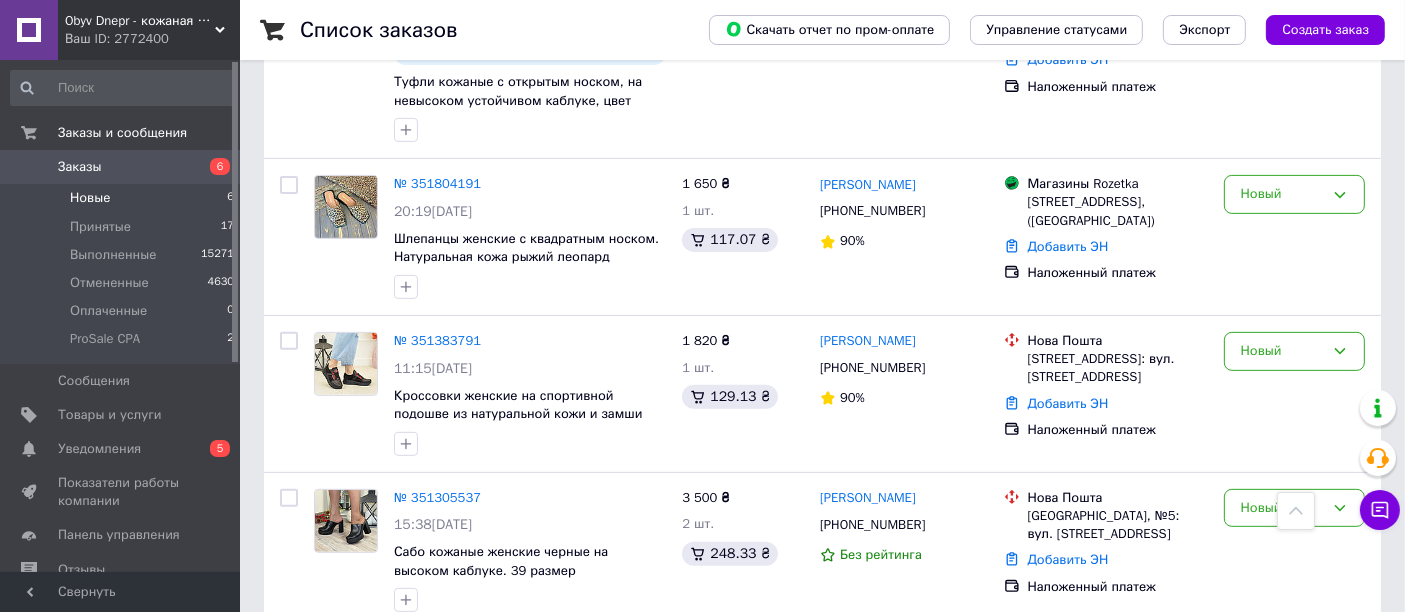scroll, scrollTop: 718, scrollLeft: 0, axis: vertical 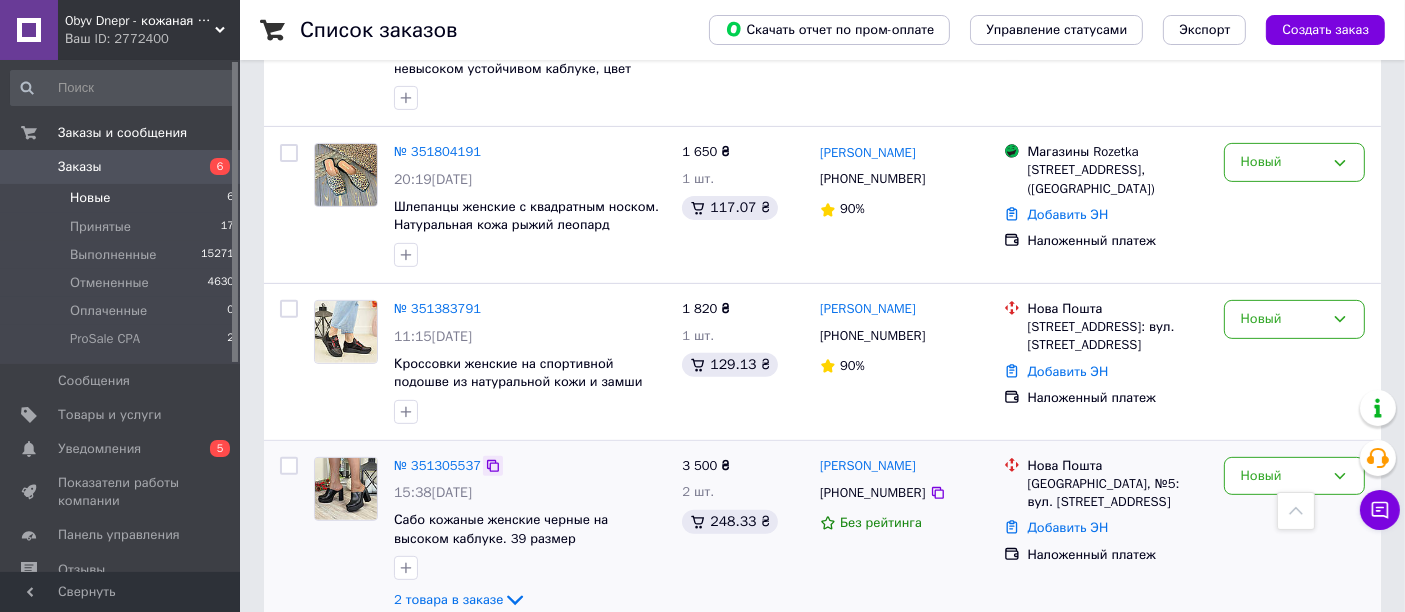 click 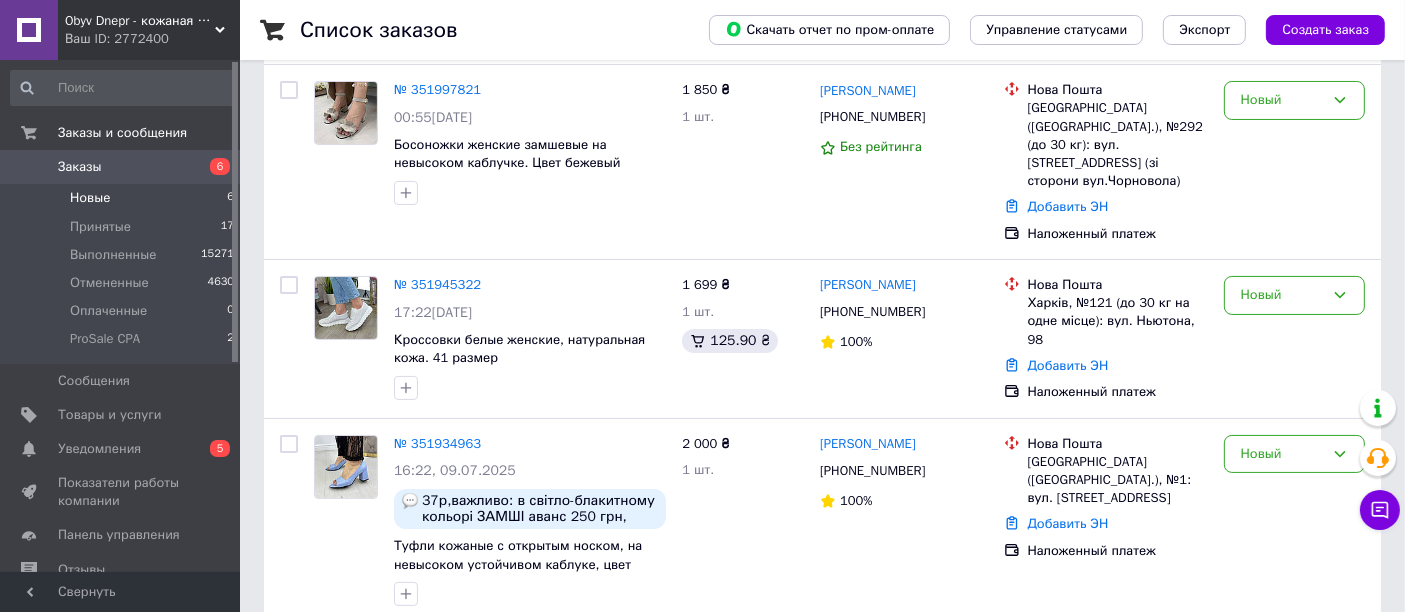 scroll, scrollTop: 444, scrollLeft: 0, axis: vertical 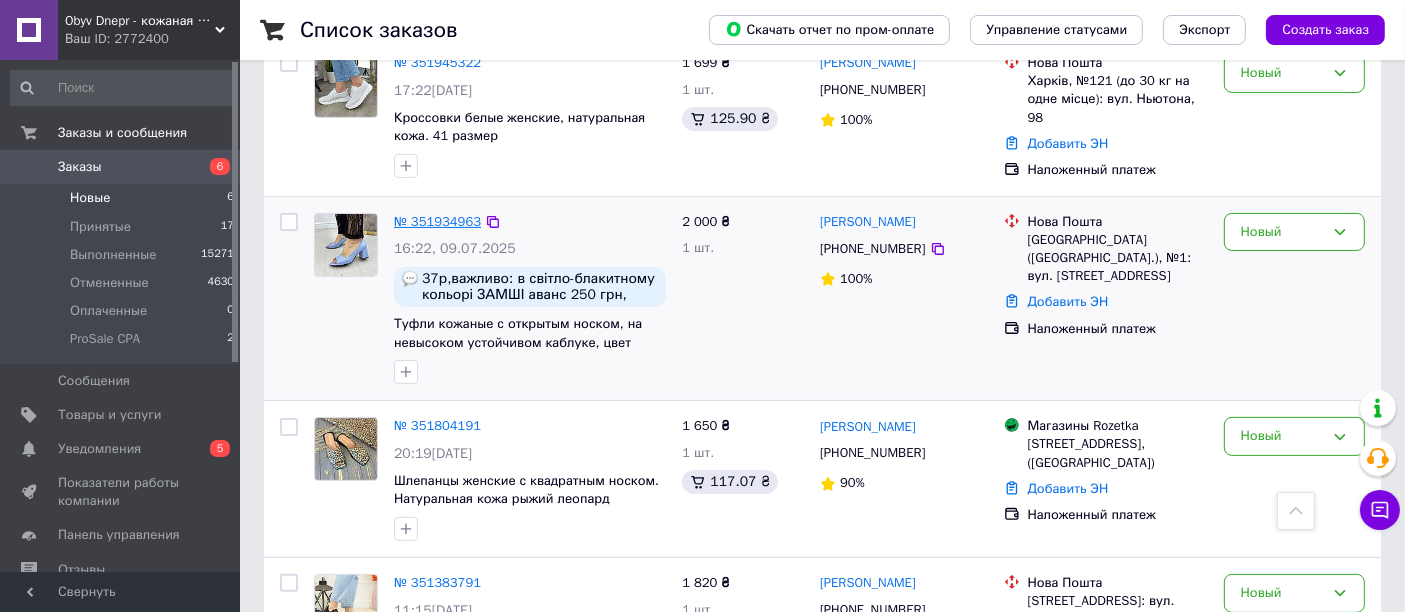 click on "№ 351934963" at bounding box center (437, 221) 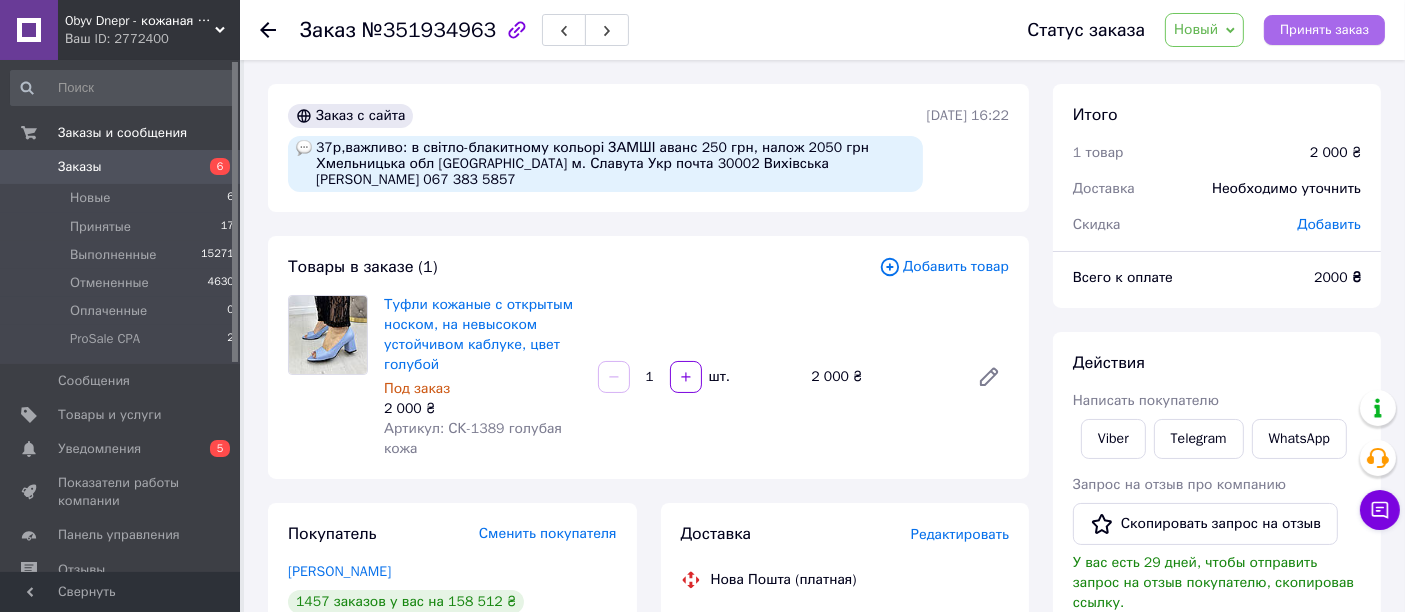 click on "Принять заказ" at bounding box center (1324, 30) 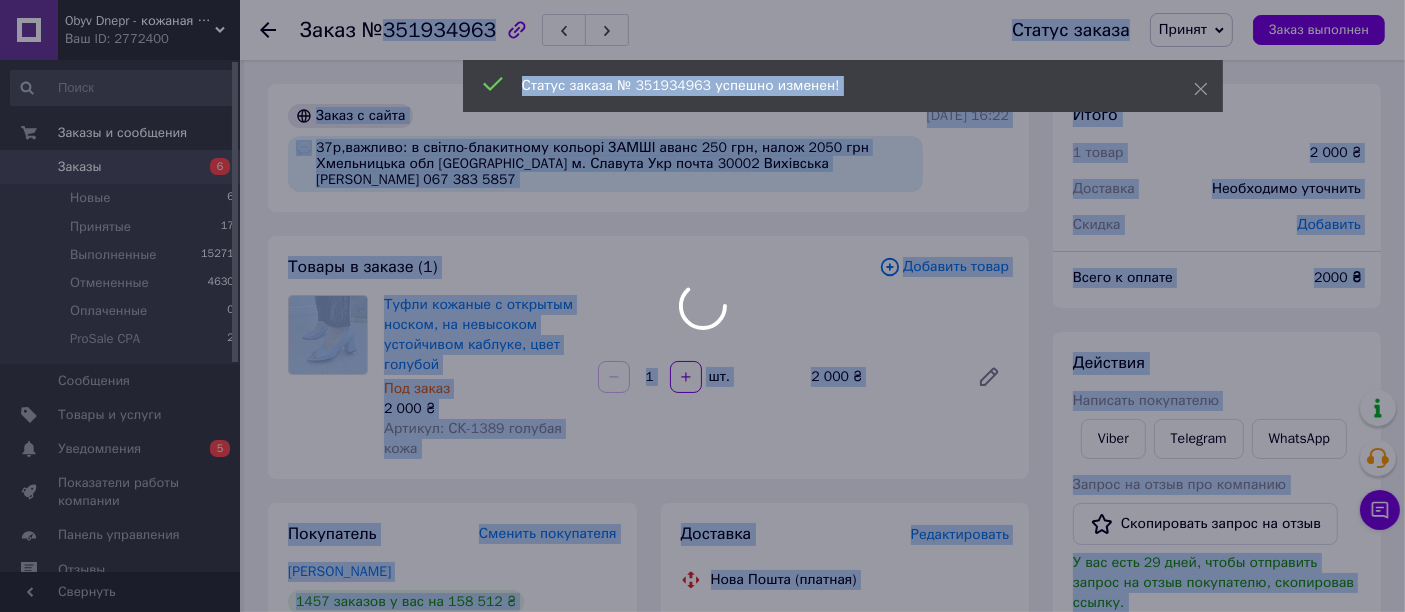 drag, startPoint x: 380, startPoint y: 28, endPoint x: 458, endPoint y: 31, distance: 78.05767 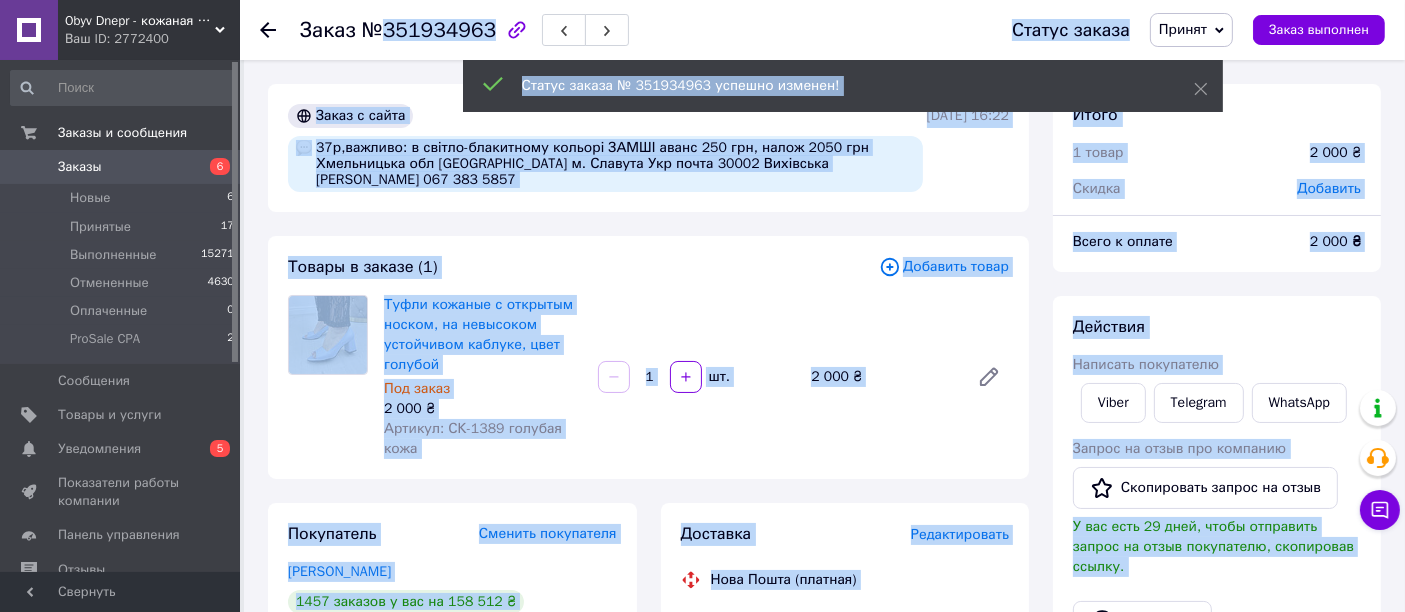 drag, startPoint x: 434, startPoint y: 48, endPoint x: 420, endPoint y: 50, distance: 14.142136 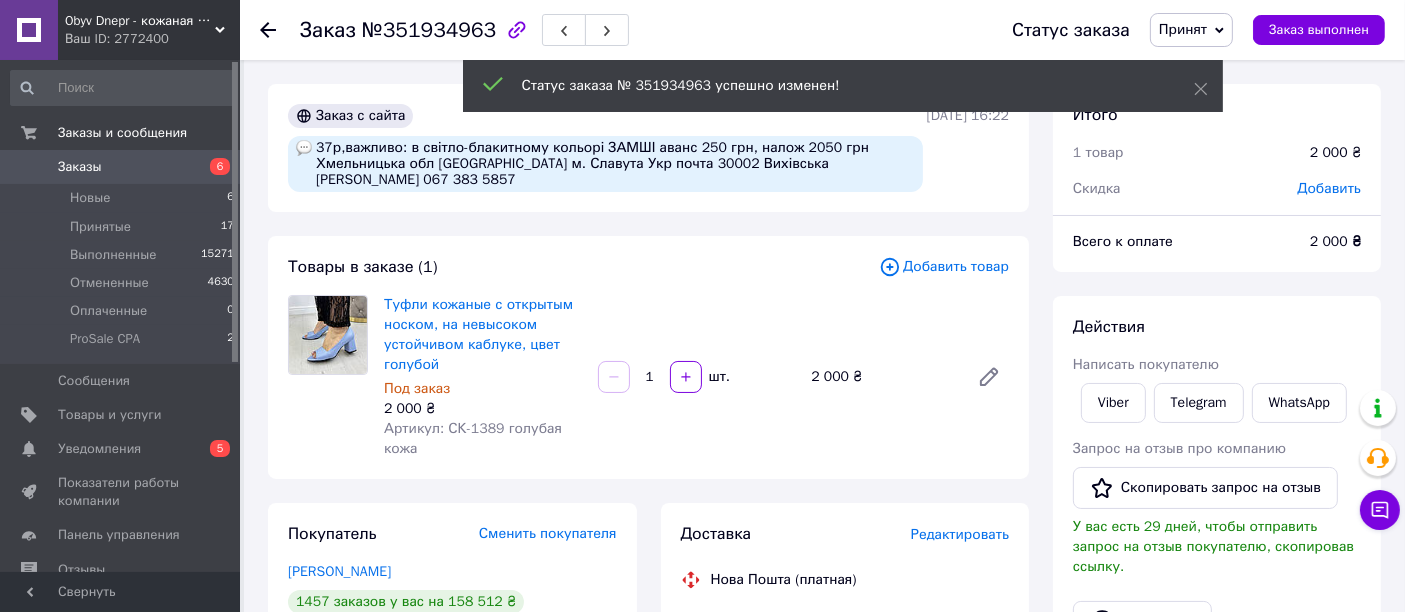 click on "Заказ №351934963" at bounding box center [398, 30] 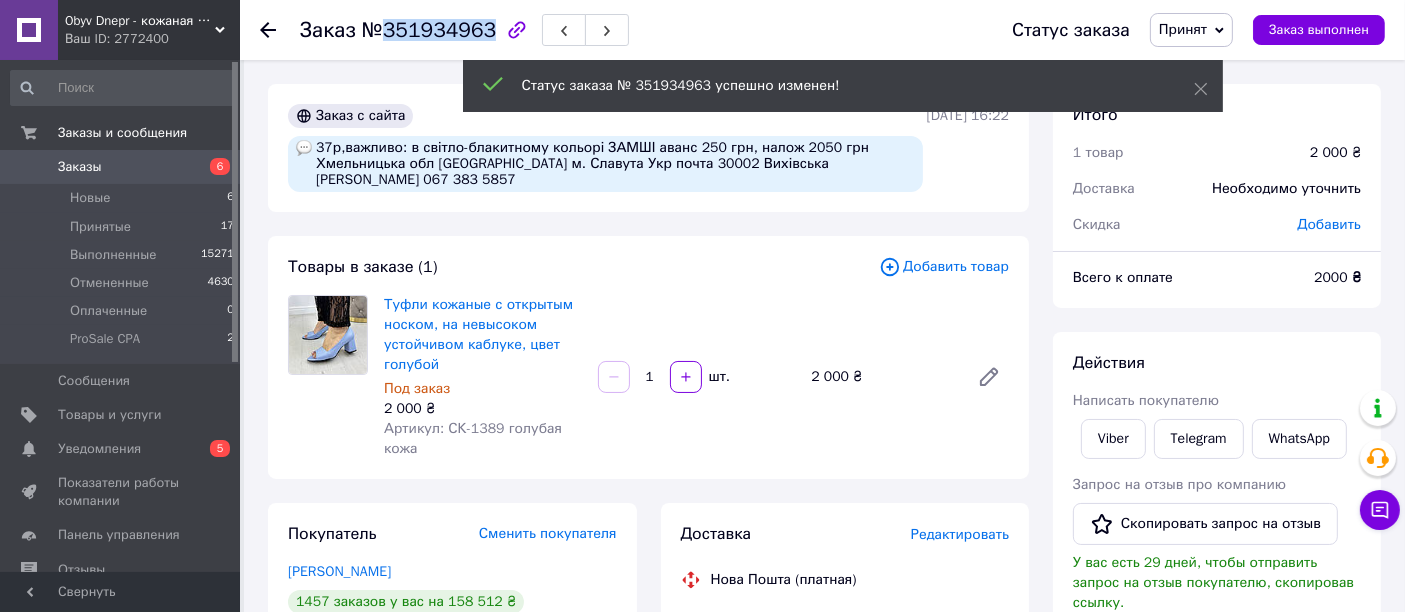 drag, startPoint x: 381, startPoint y: 31, endPoint x: 479, endPoint y: 29, distance: 98.02041 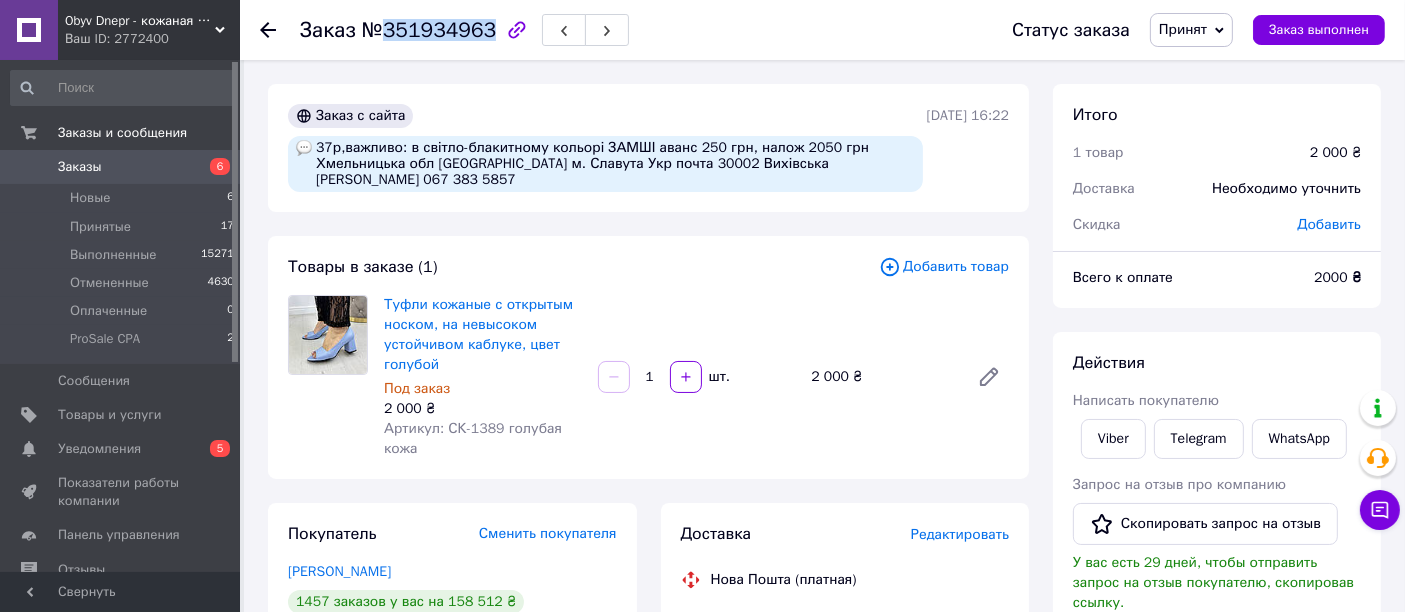 copy on "351934963" 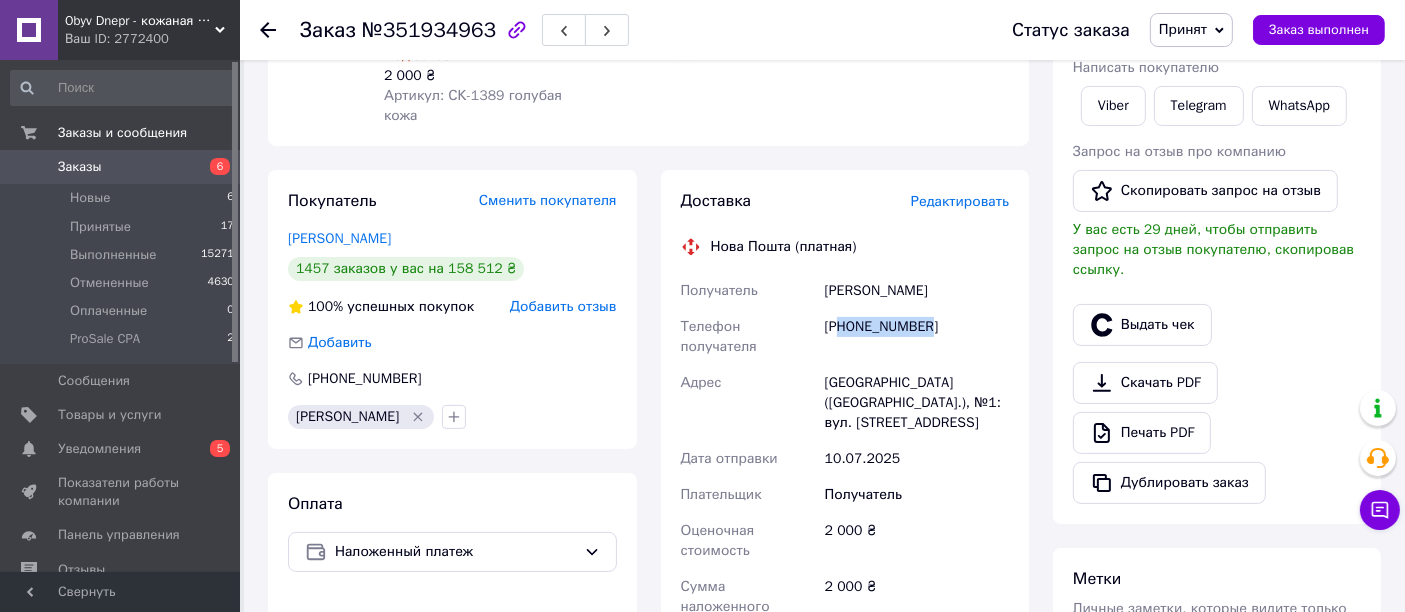 drag, startPoint x: 842, startPoint y: 328, endPoint x: 929, endPoint y: 327, distance: 87.005745 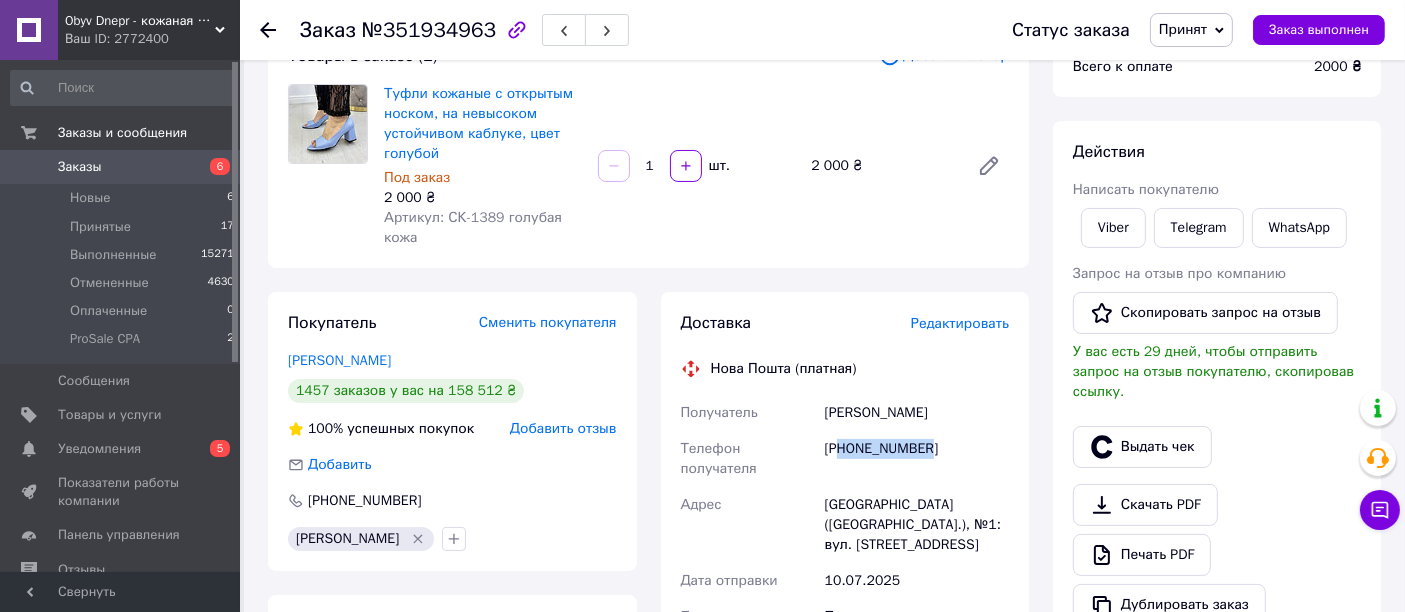 scroll, scrollTop: 111, scrollLeft: 0, axis: vertical 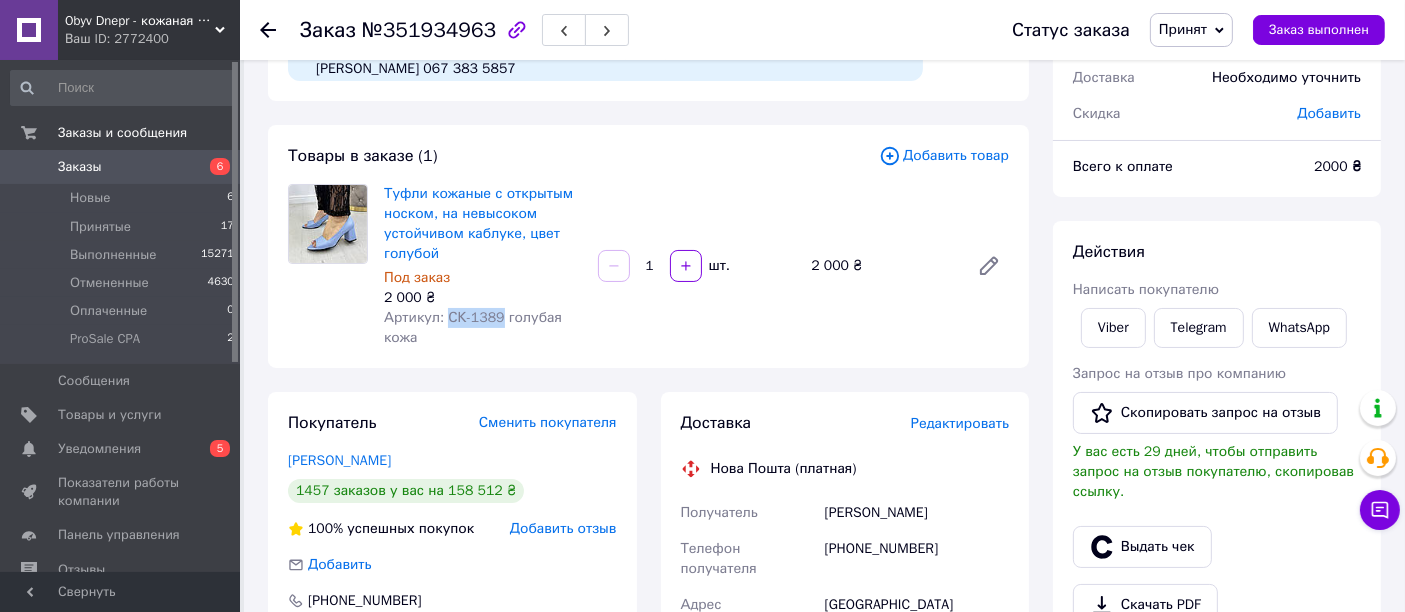 drag, startPoint x: 442, startPoint y: 319, endPoint x: 494, endPoint y: 318, distance: 52.009613 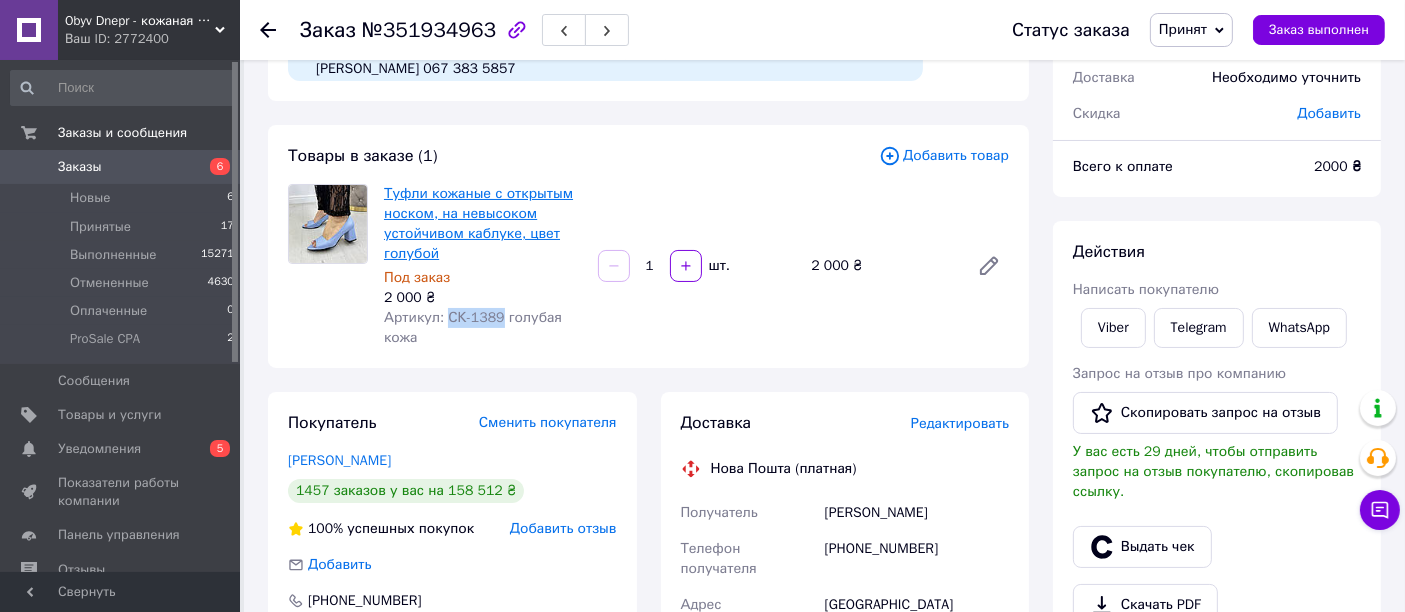 click on "Туфли кожаные с открытым носком, на невысоком устойчивом каблуке, цвет голубой" at bounding box center (478, 223) 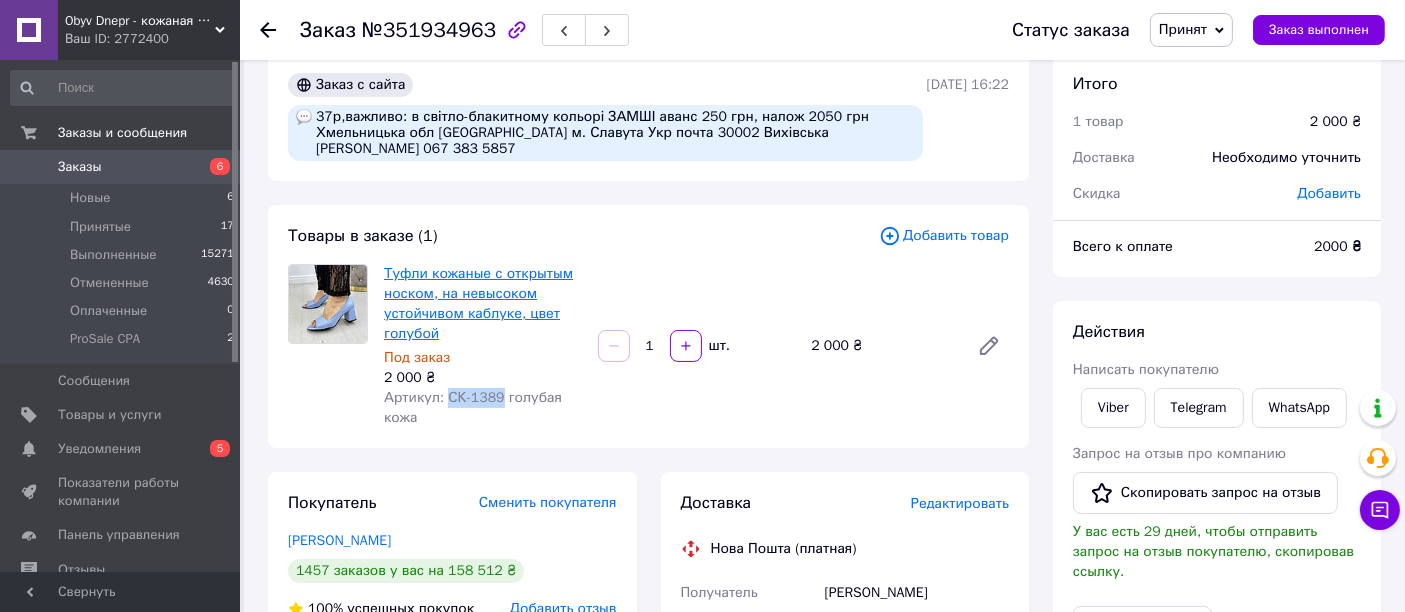 scroll, scrollTop: 0, scrollLeft: 0, axis: both 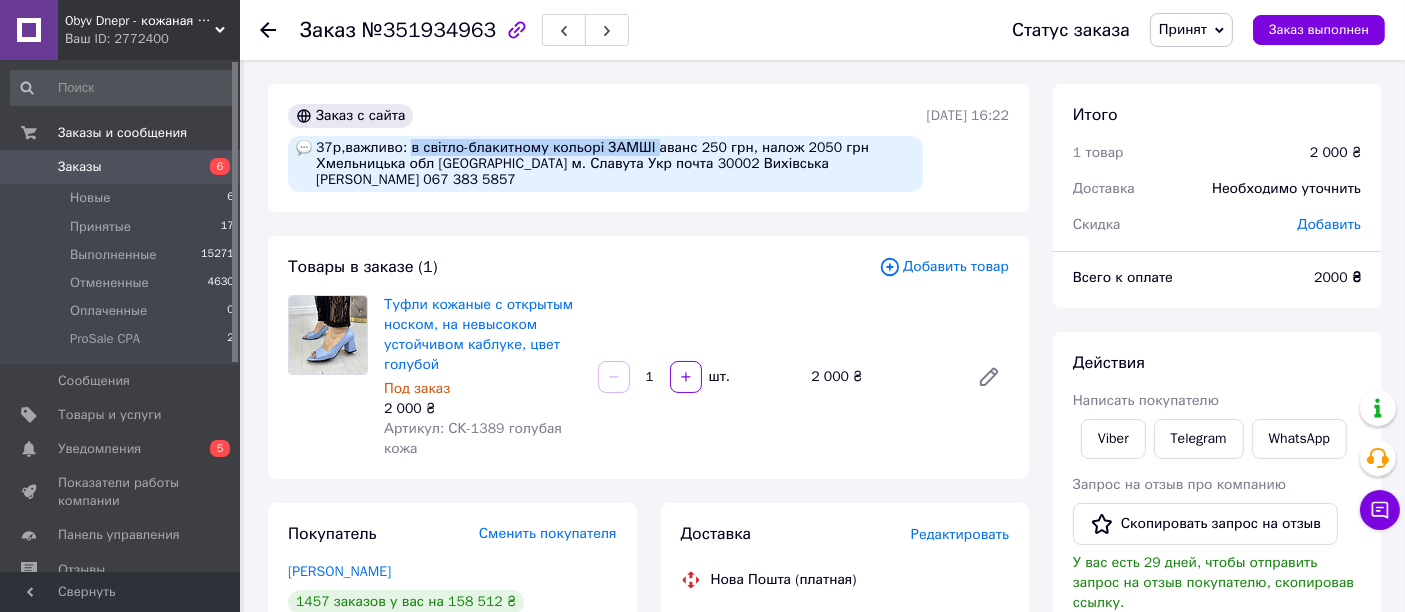 drag, startPoint x: 405, startPoint y: 146, endPoint x: 642, endPoint y: 144, distance: 237.00844 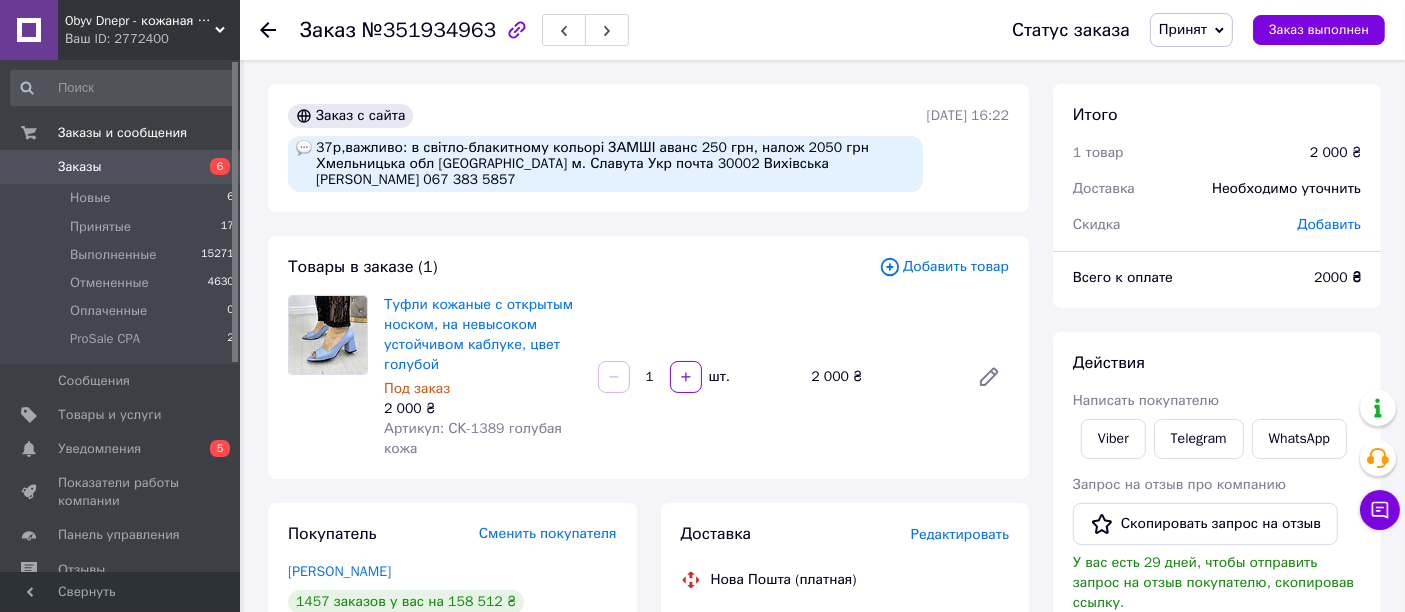click on "37р,важливо: в світло-блакитному кольорі ЗАМШІ
аванс 250 грн, налож 2050 грн
Хмельницька обл
[GEOGRAPHIC_DATA]
м. Славута
Укр почта 30002
Вихівська [PERSON_NAME]
067 383 5857" at bounding box center [605, 164] 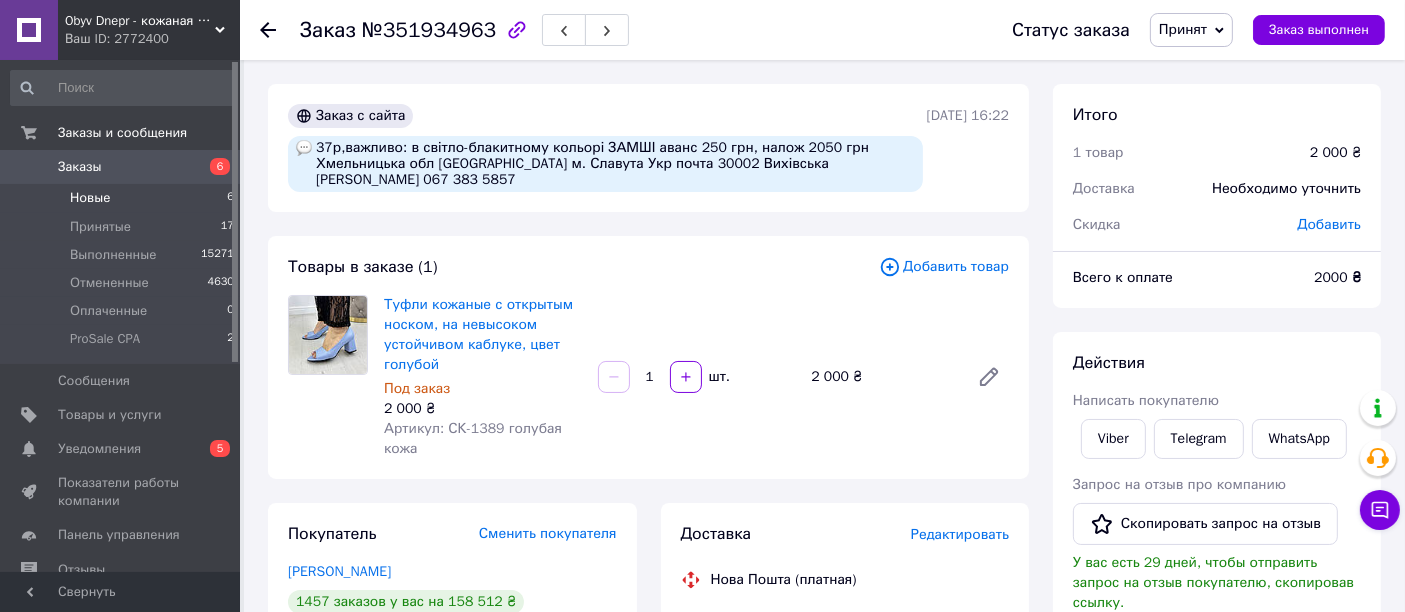 click on "Новые 6" at bounding box center [123, 198] 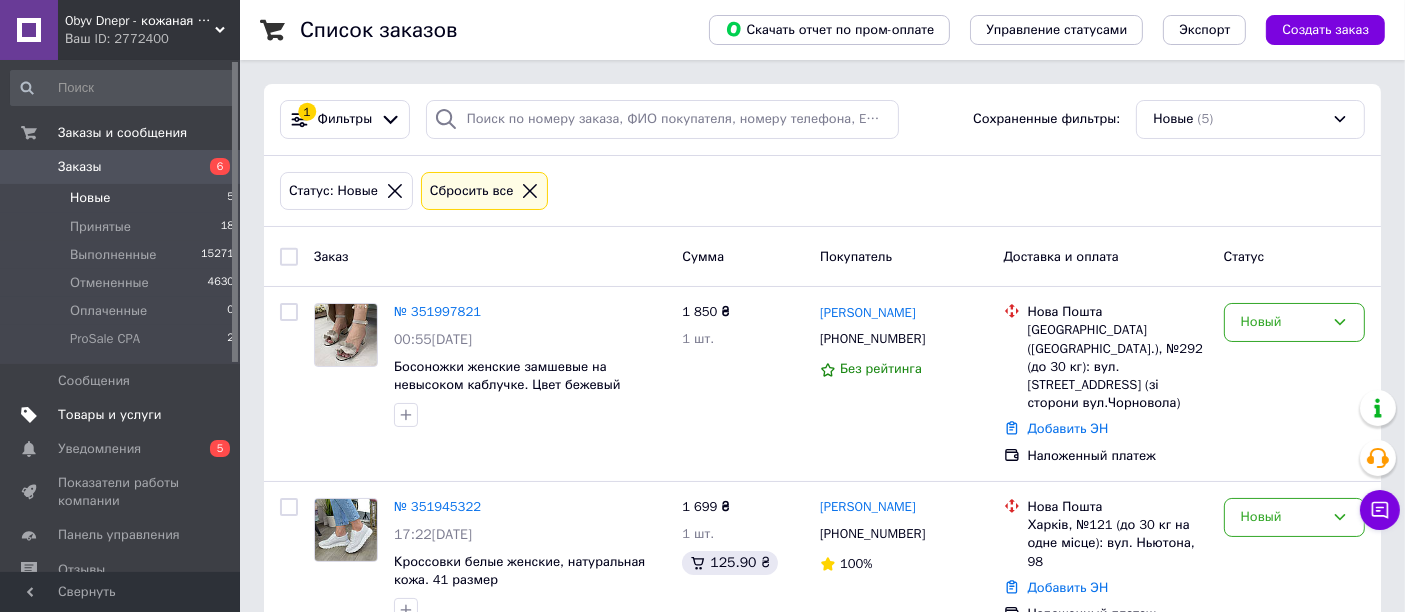 click on "Товары и услуги" at bounding box center [110, 415] 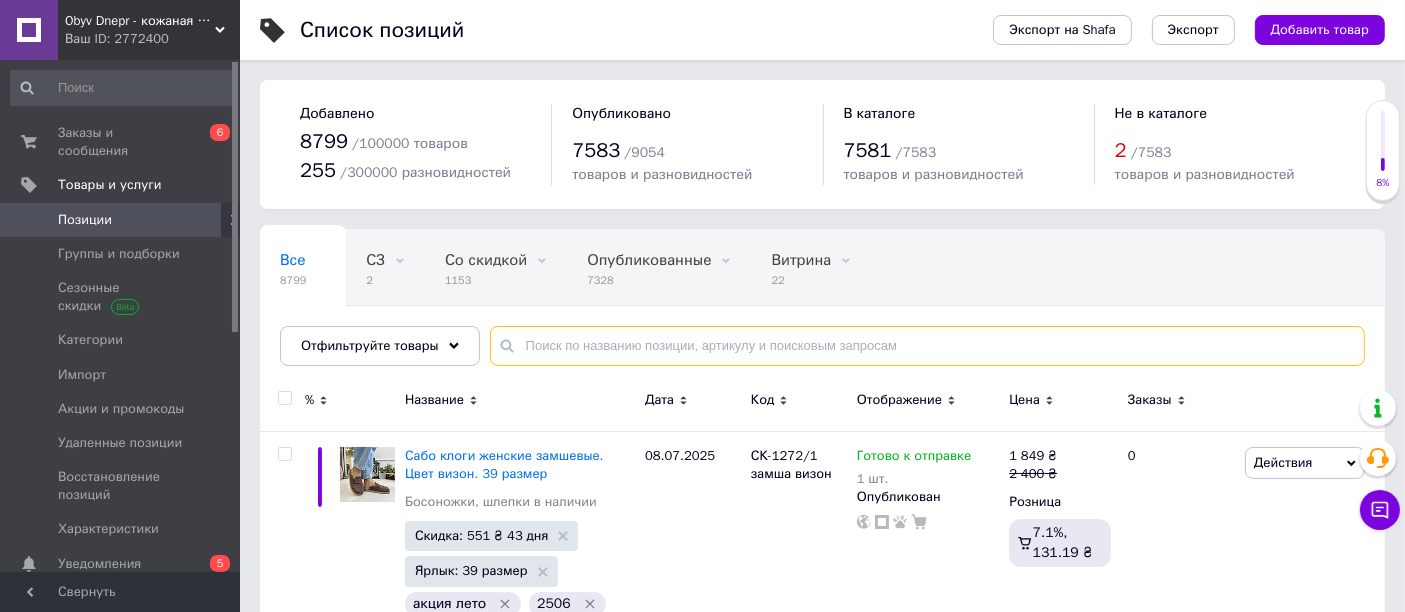 click at bounding box center [927, 346] 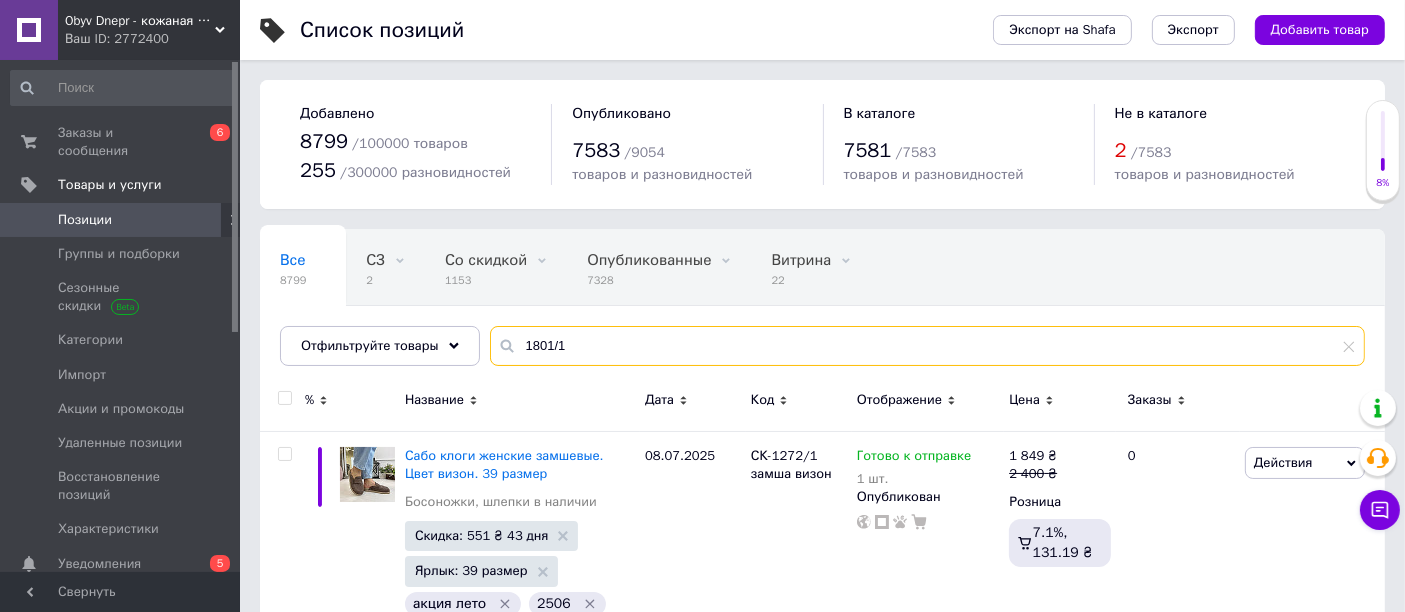 type on "1801/1" 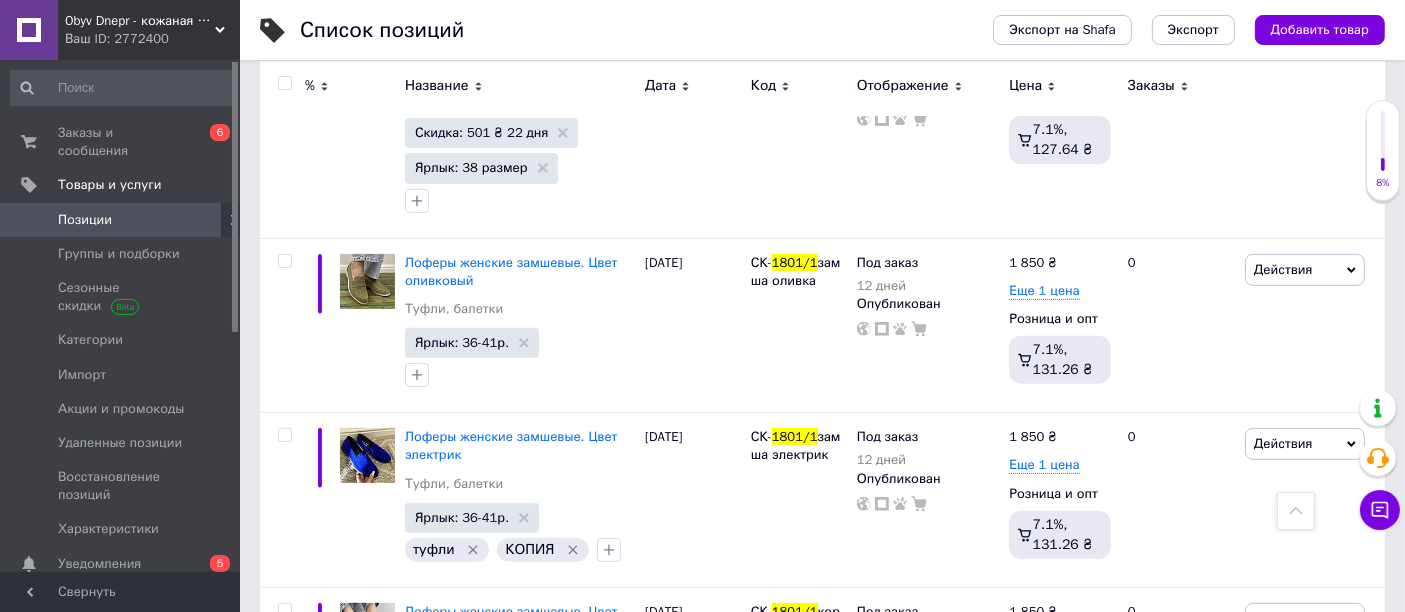 scroll, scrollTop: 666, scrollLeft: 0, axis: vertical 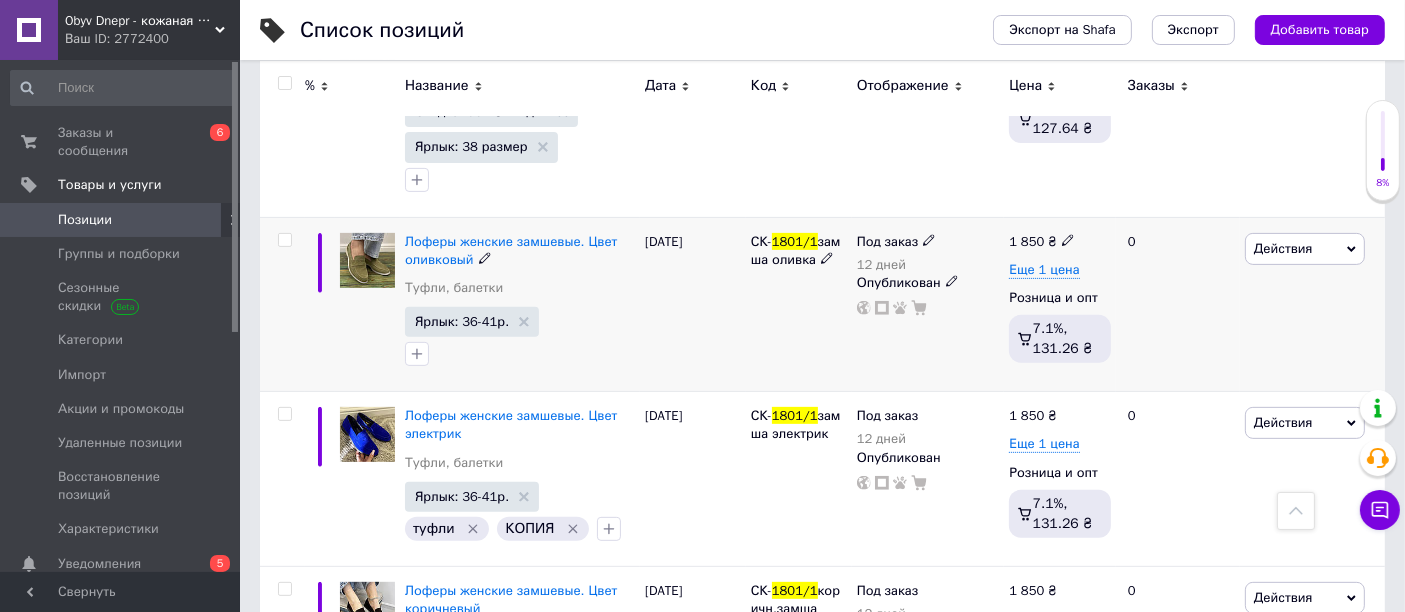click on "Действия" at bounding box center (1283, 248) 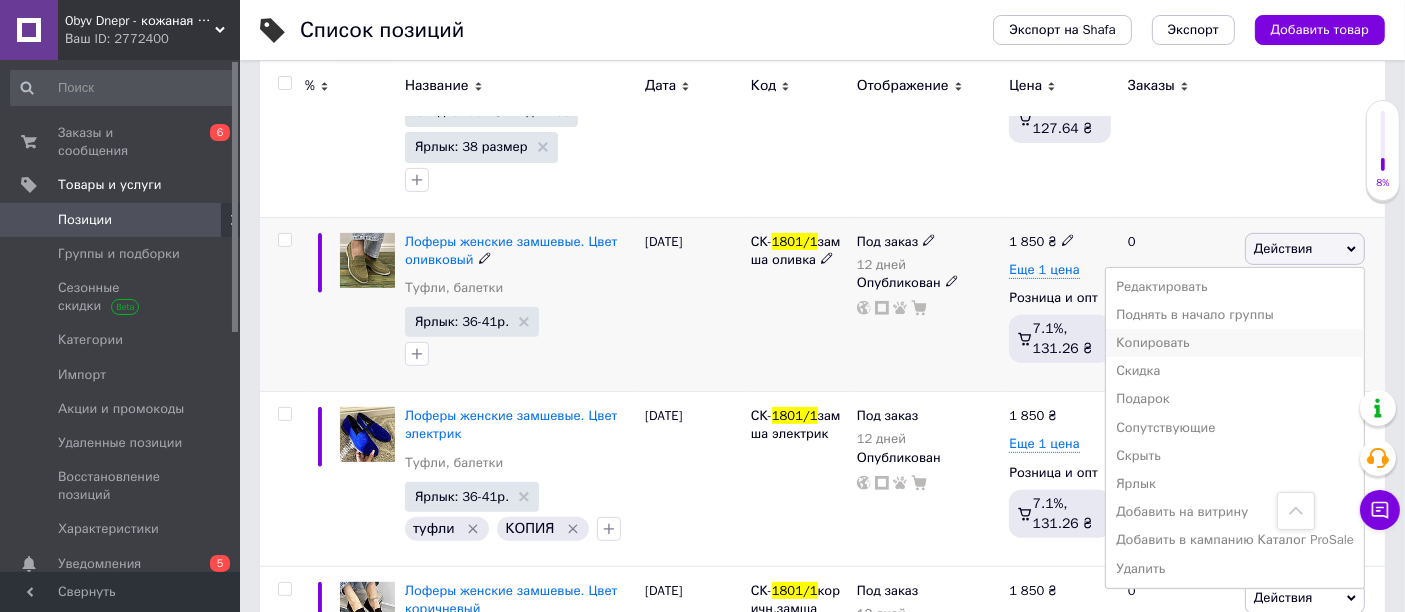 click on "Копировать" at bounding box center [1235, 343] 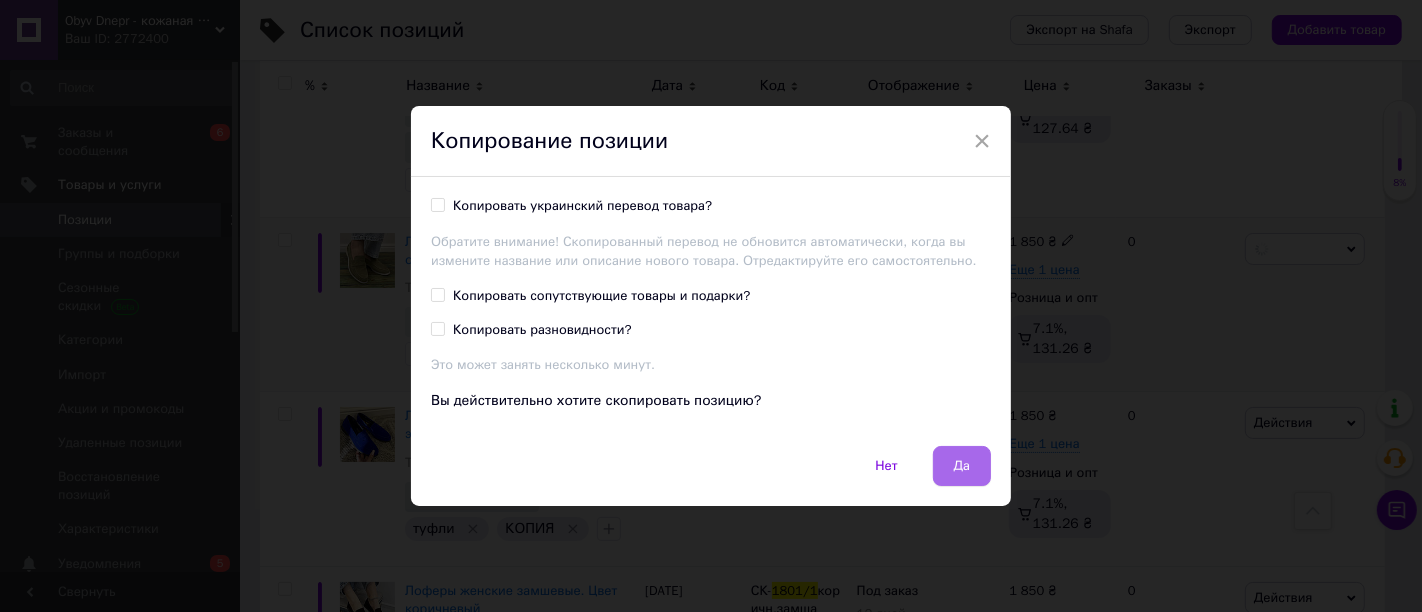 click on "Да" at bounding box center [962, 466] 